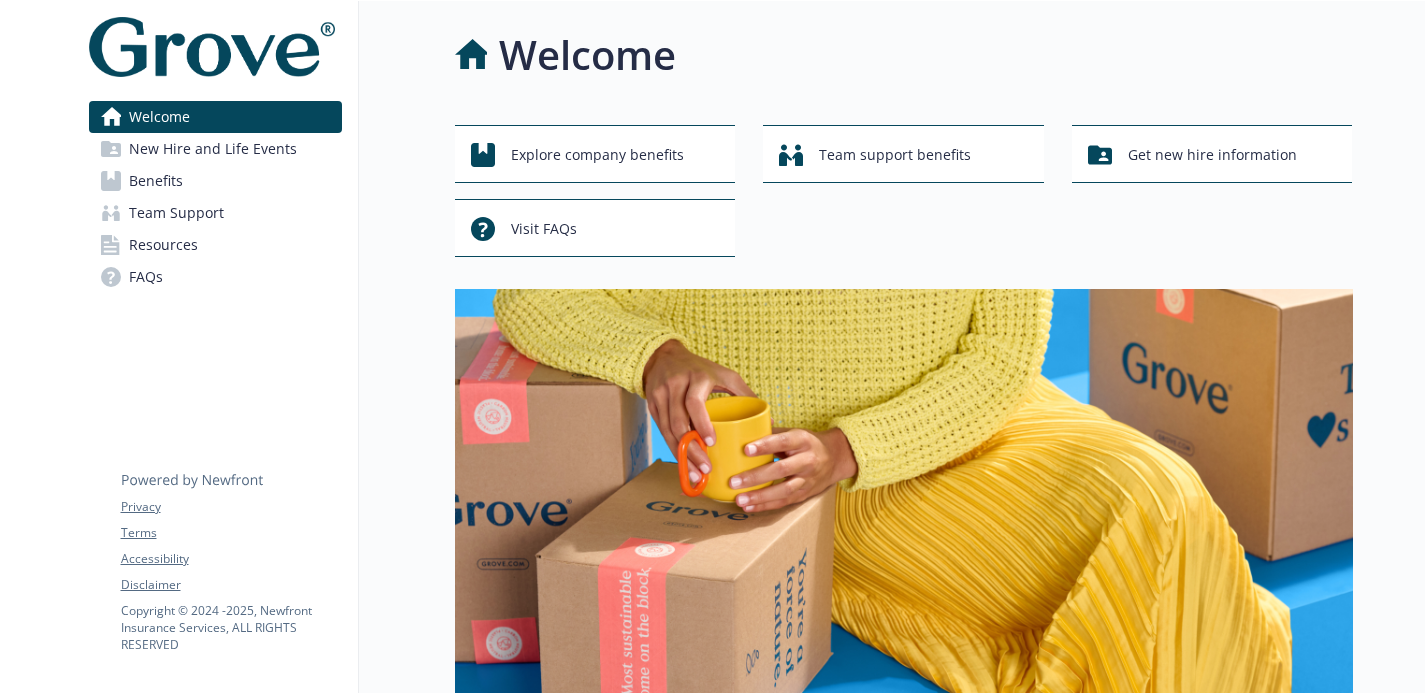 click on "Benefits" at bounding box center (215, 181) 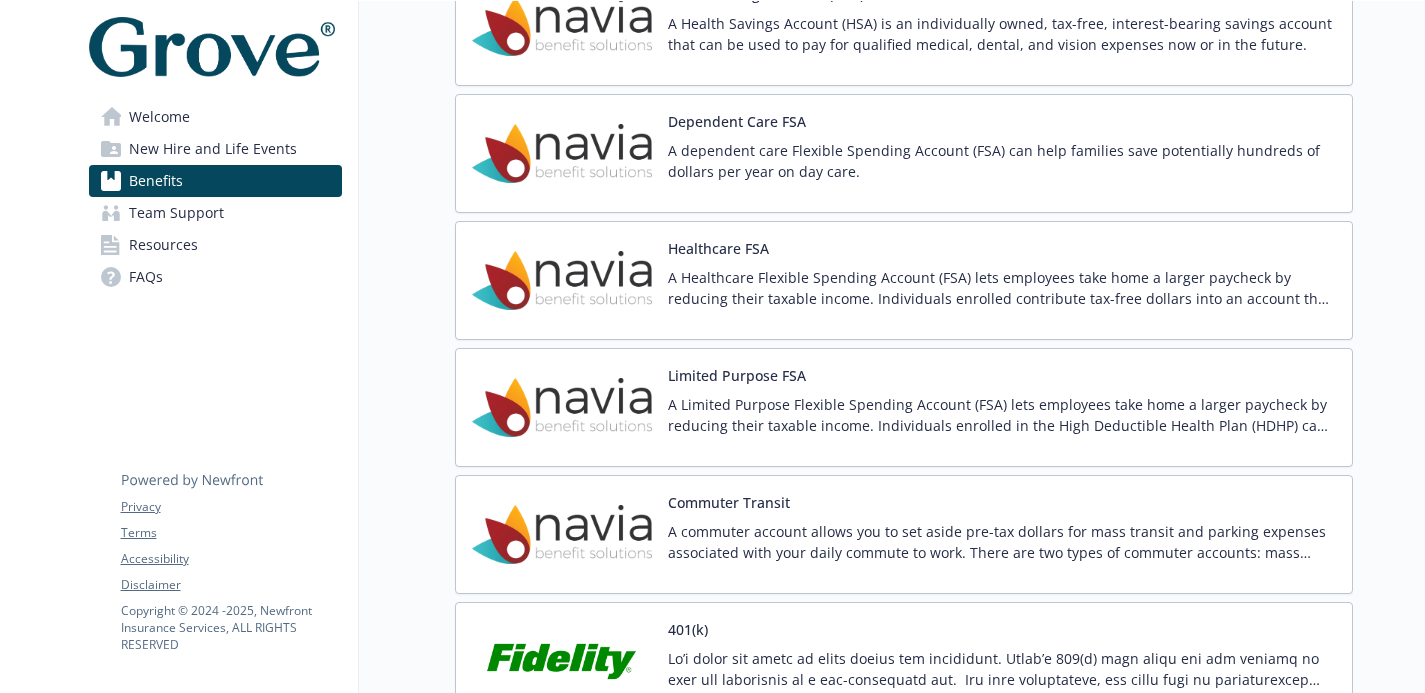 click on "A dependent care Flexible Spending Account (FSA) can help families save potentially hundreds of dollars per year on day care." at bounding box center (1002, 161) 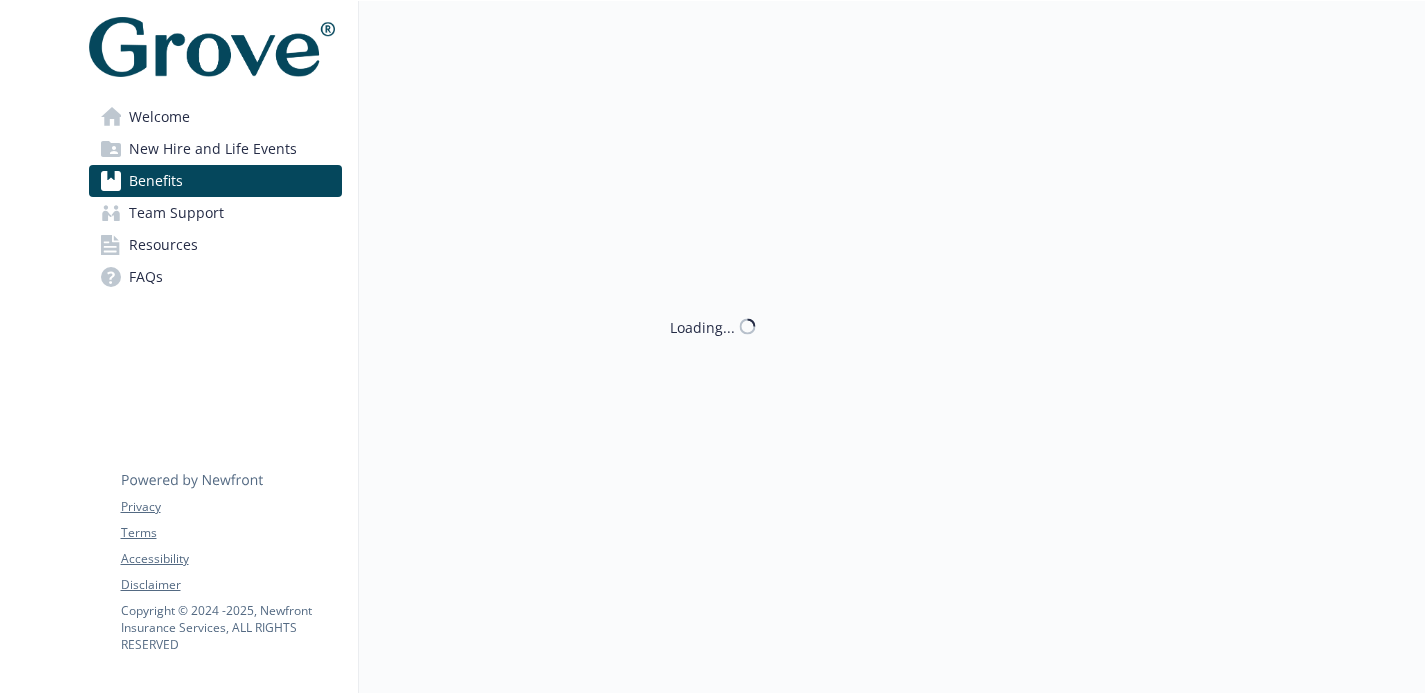 scroll, scrollTop: 2340, scrollLeft: 0, axis: vertical 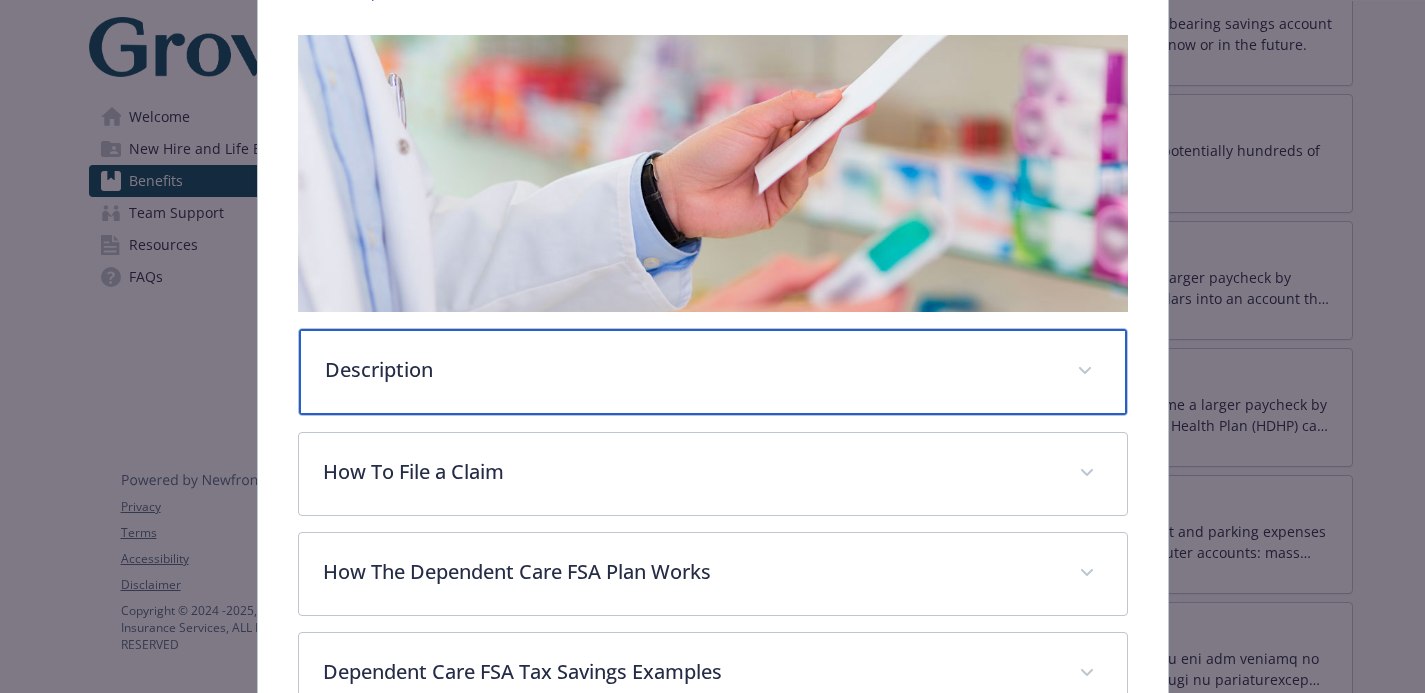 click on "Description" at bounding box center (689, 370) 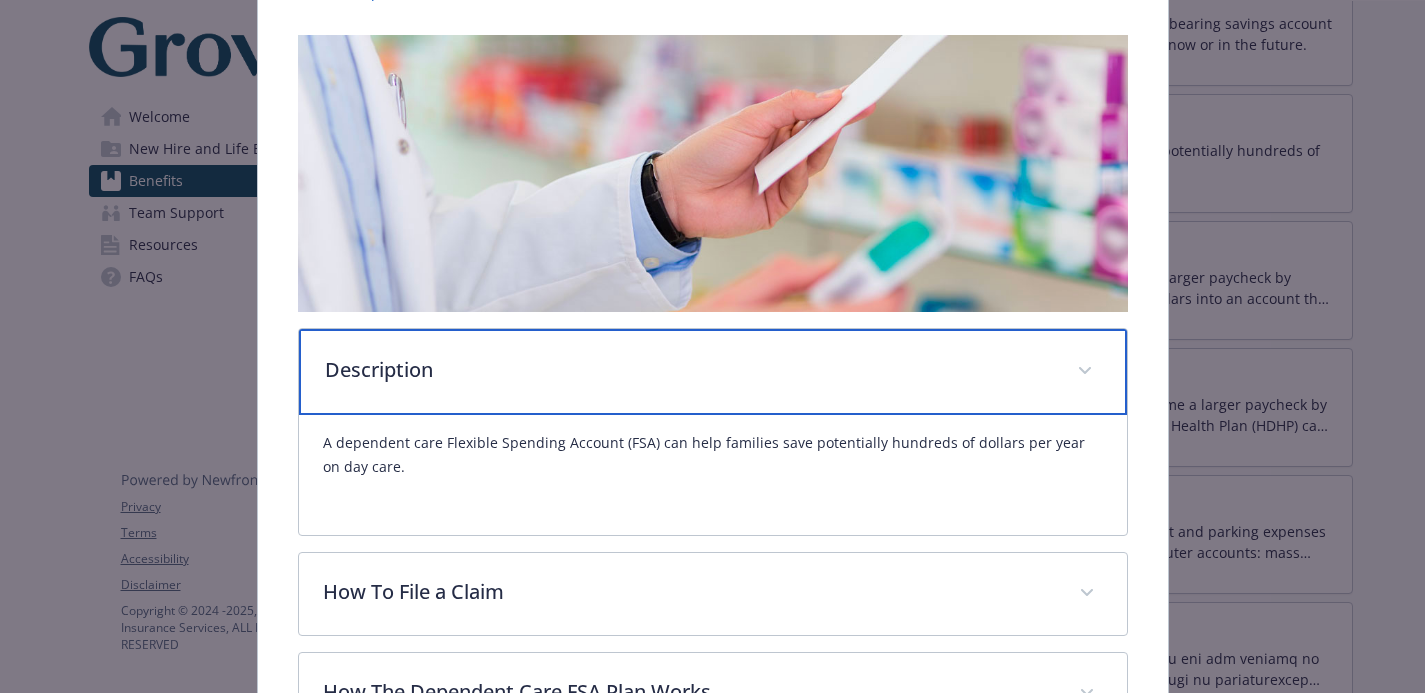 click on "Description" at bounding box center (689, 370) 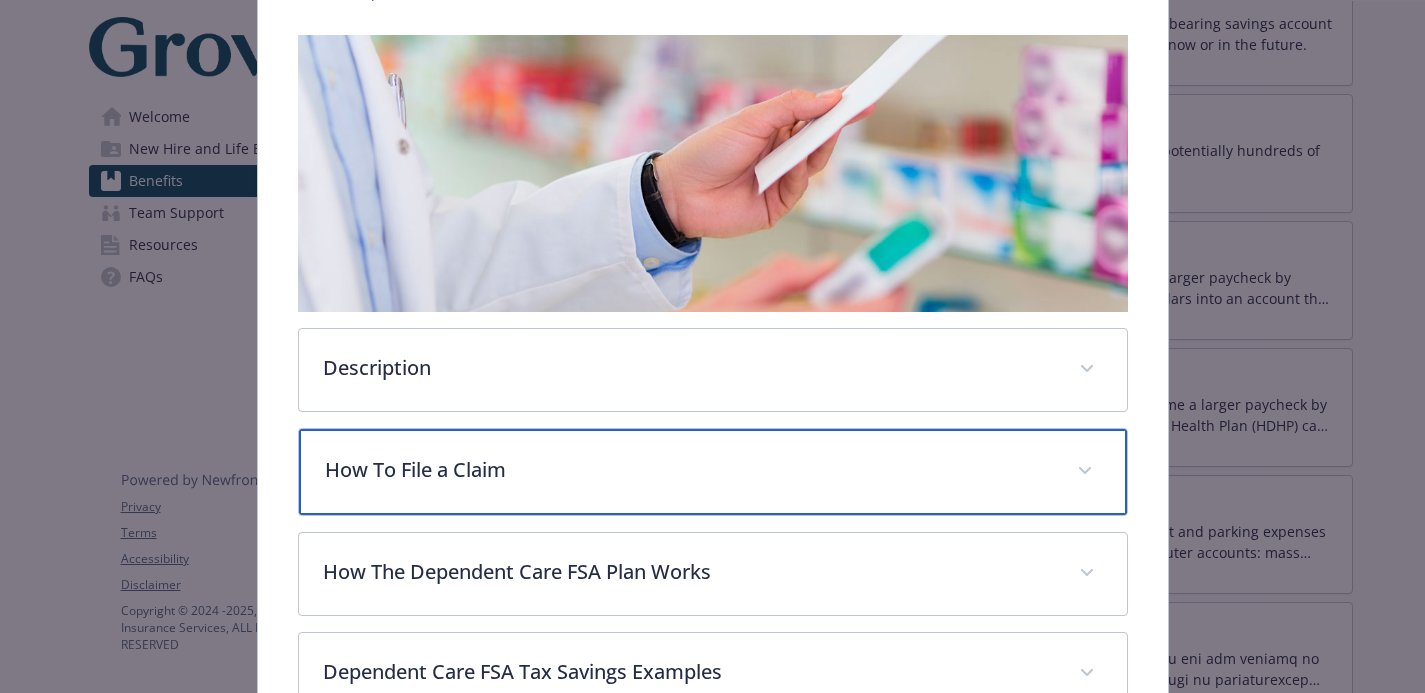 click on "How To File a Claim" at bounding box center [689, 470] 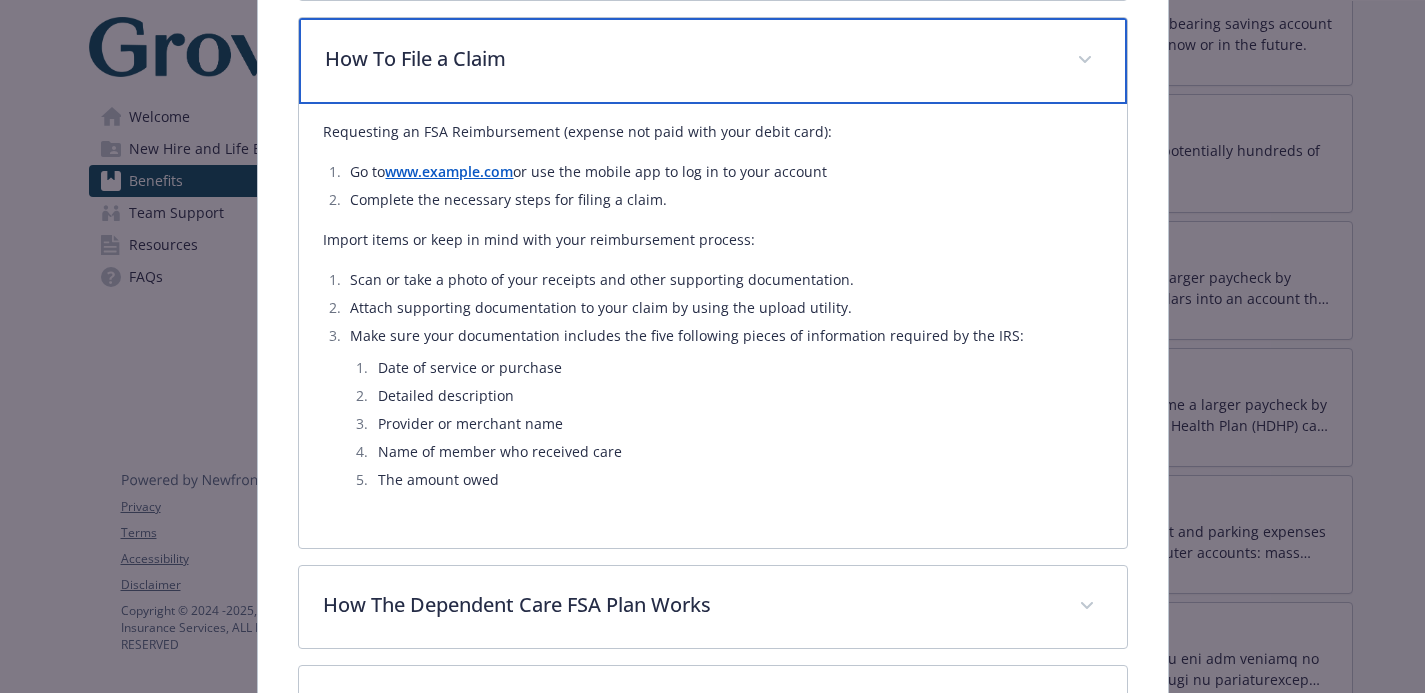 scroll, scrollTop: 740, scrollLeft: 0, axis: vertical 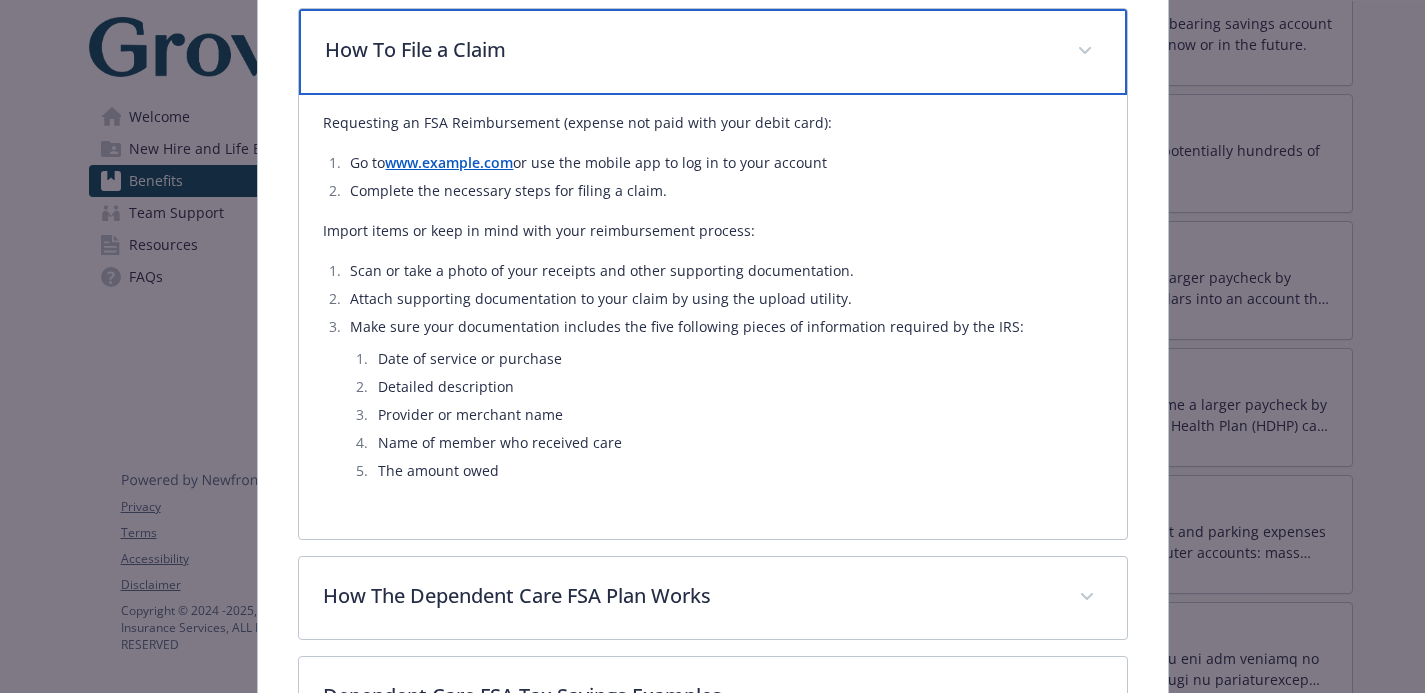 click on "How To File a Claim" at bounding box center [713, 52] 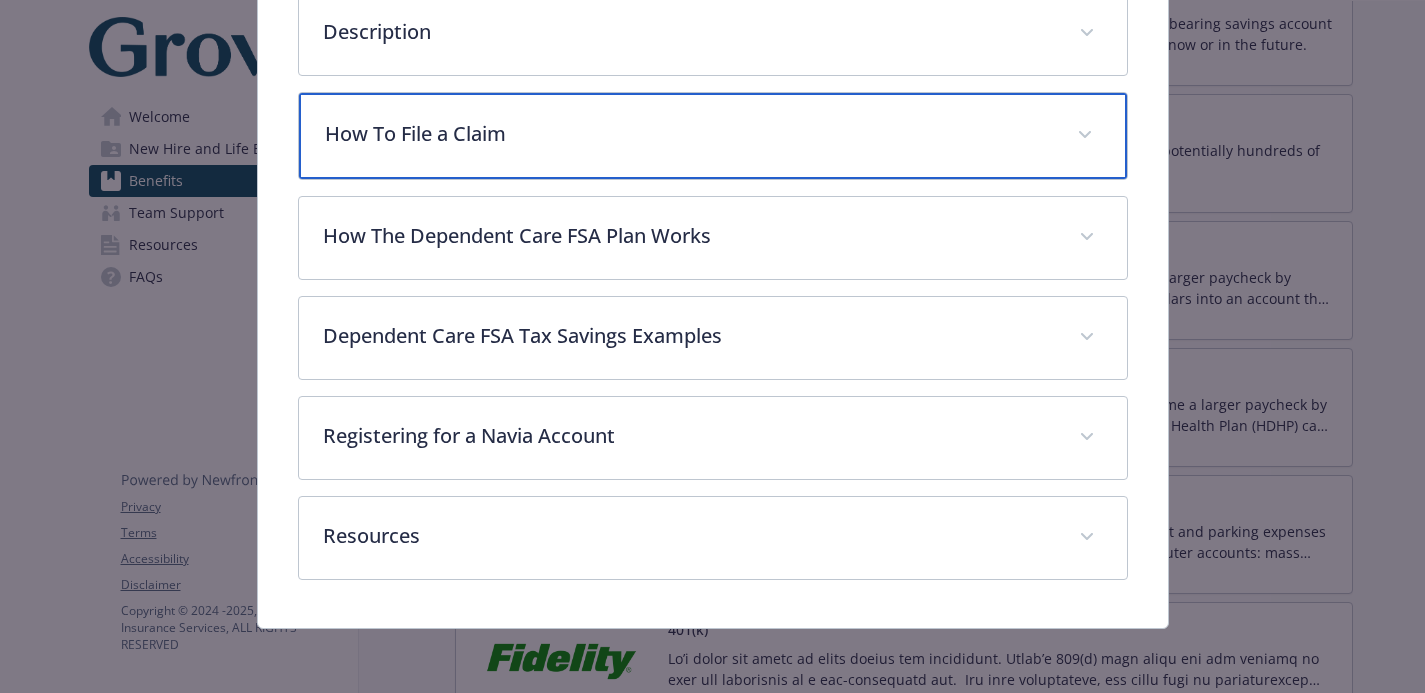 scroll, scrollTop: 655, scrollLeft: 0, axis: vertical 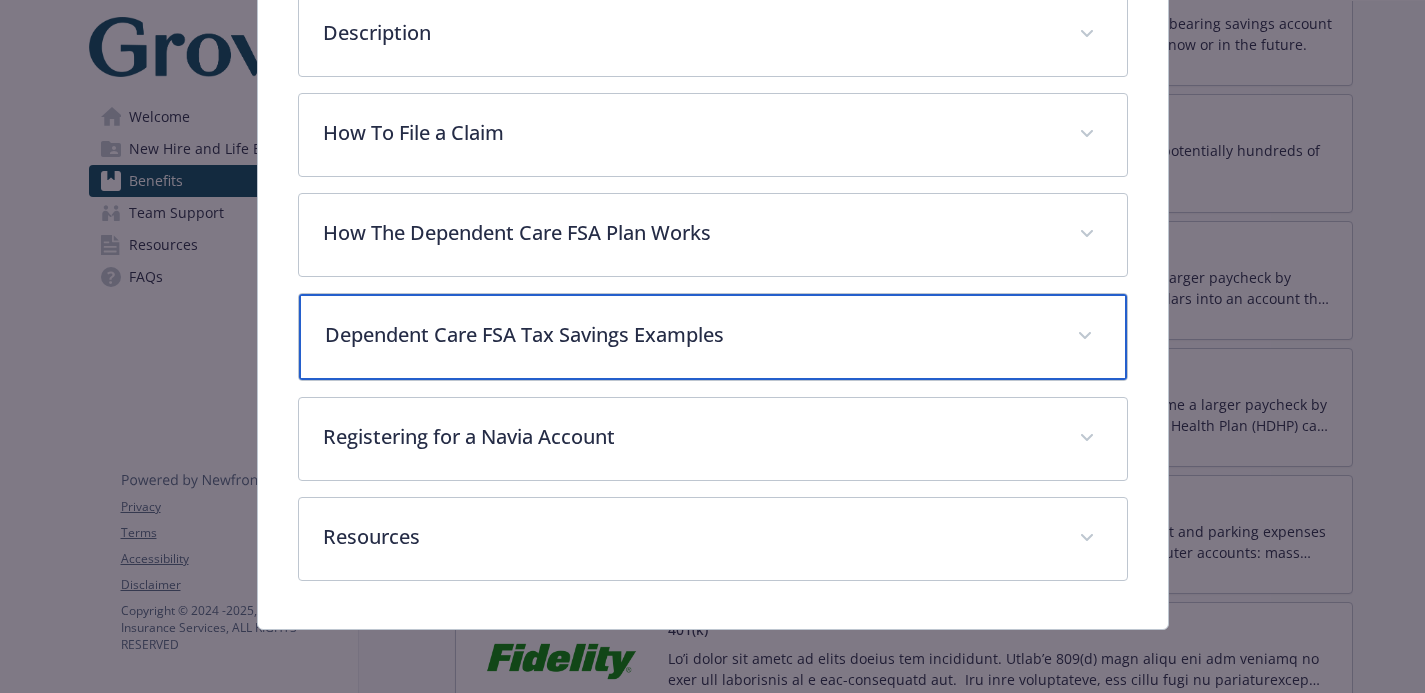 click on "Dependent Care FSA Tax Savings Examples" at bounding box center (689, 335) 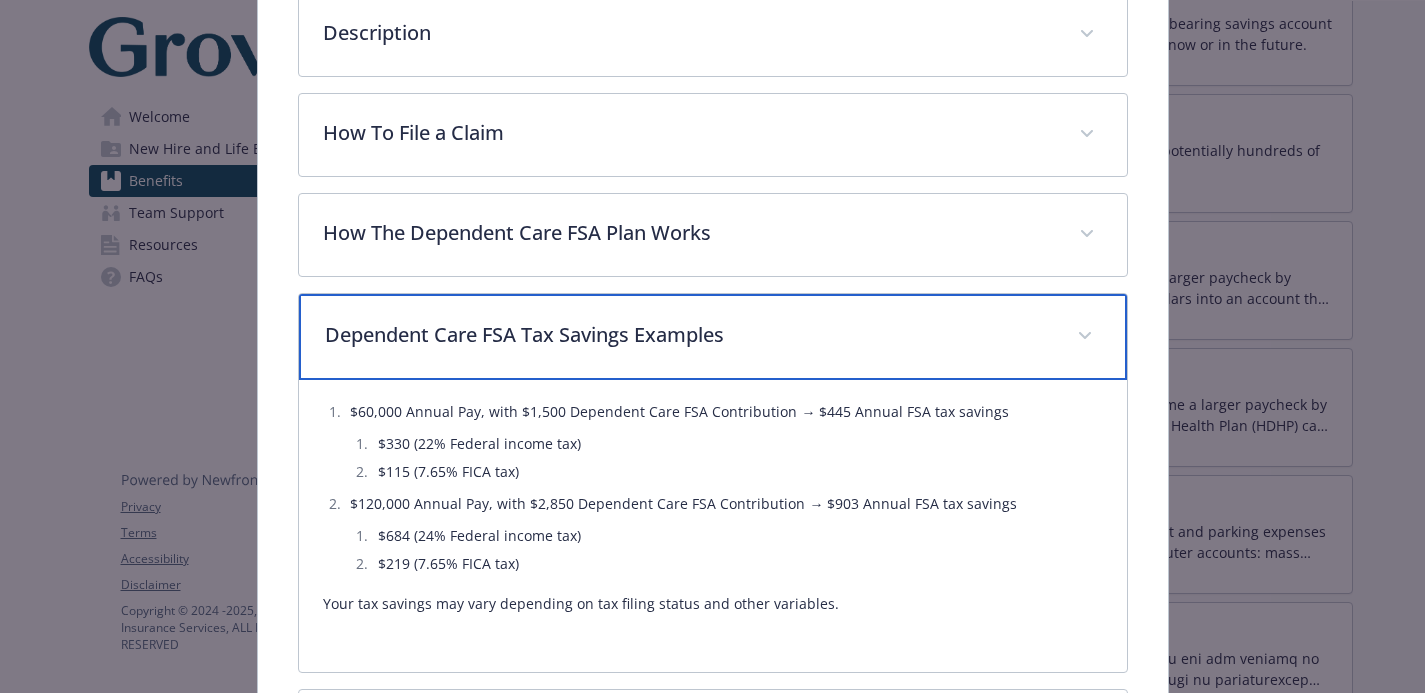 click on "Dependent Care FSA Tax Savings Examples" at bounding box center (689, 335) 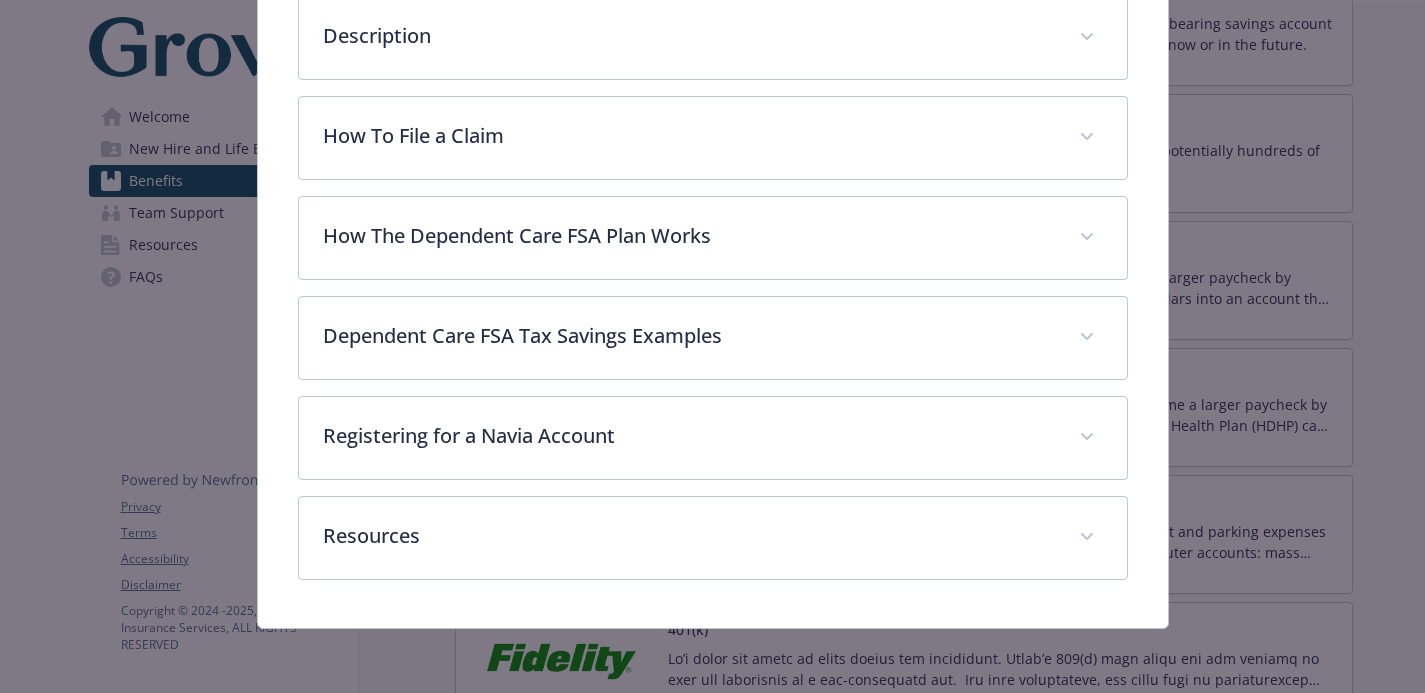 scroll, scrollTop: 651, scrollLeft: 0, axis: vertical 